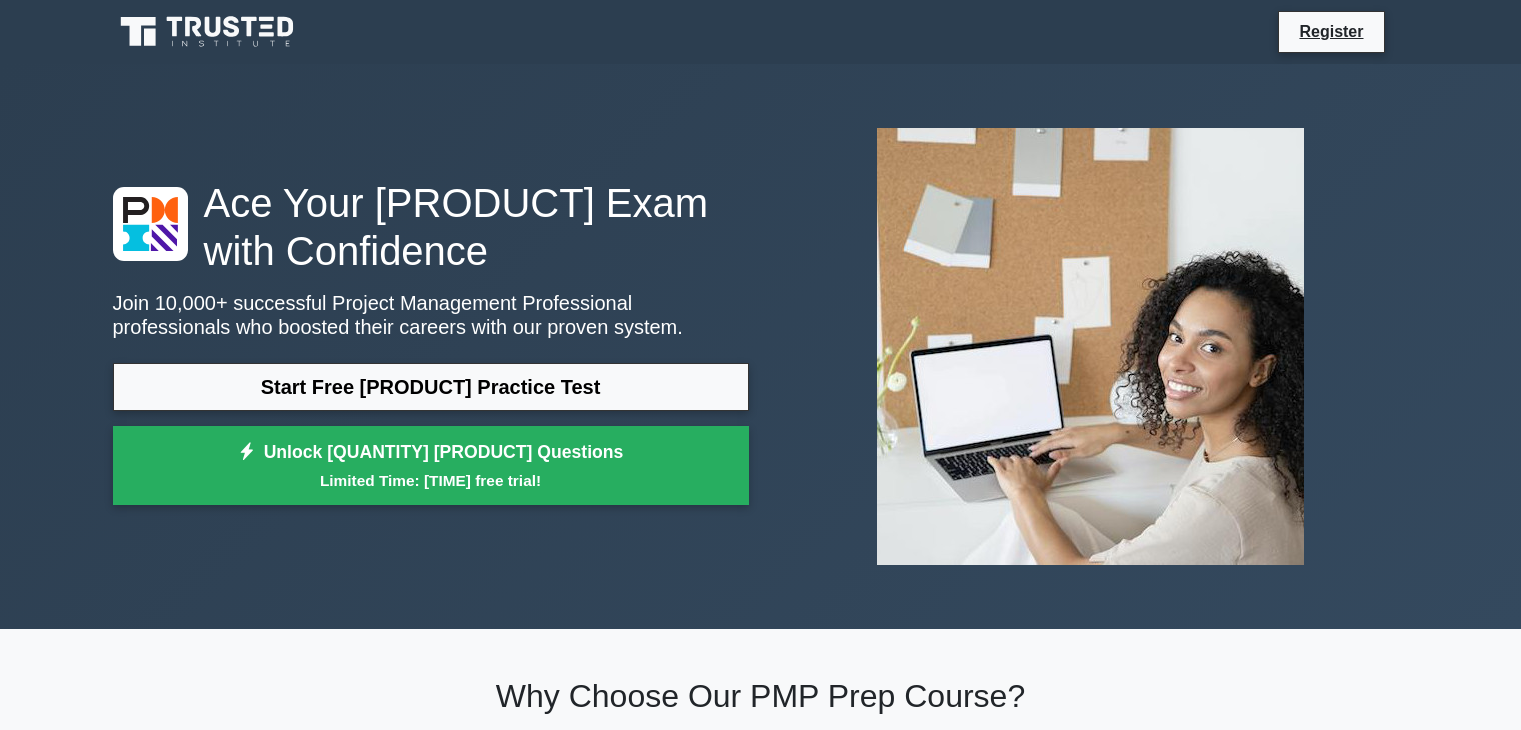 scroll, scrollTop: 0, scrollLeft: 0, axis: both 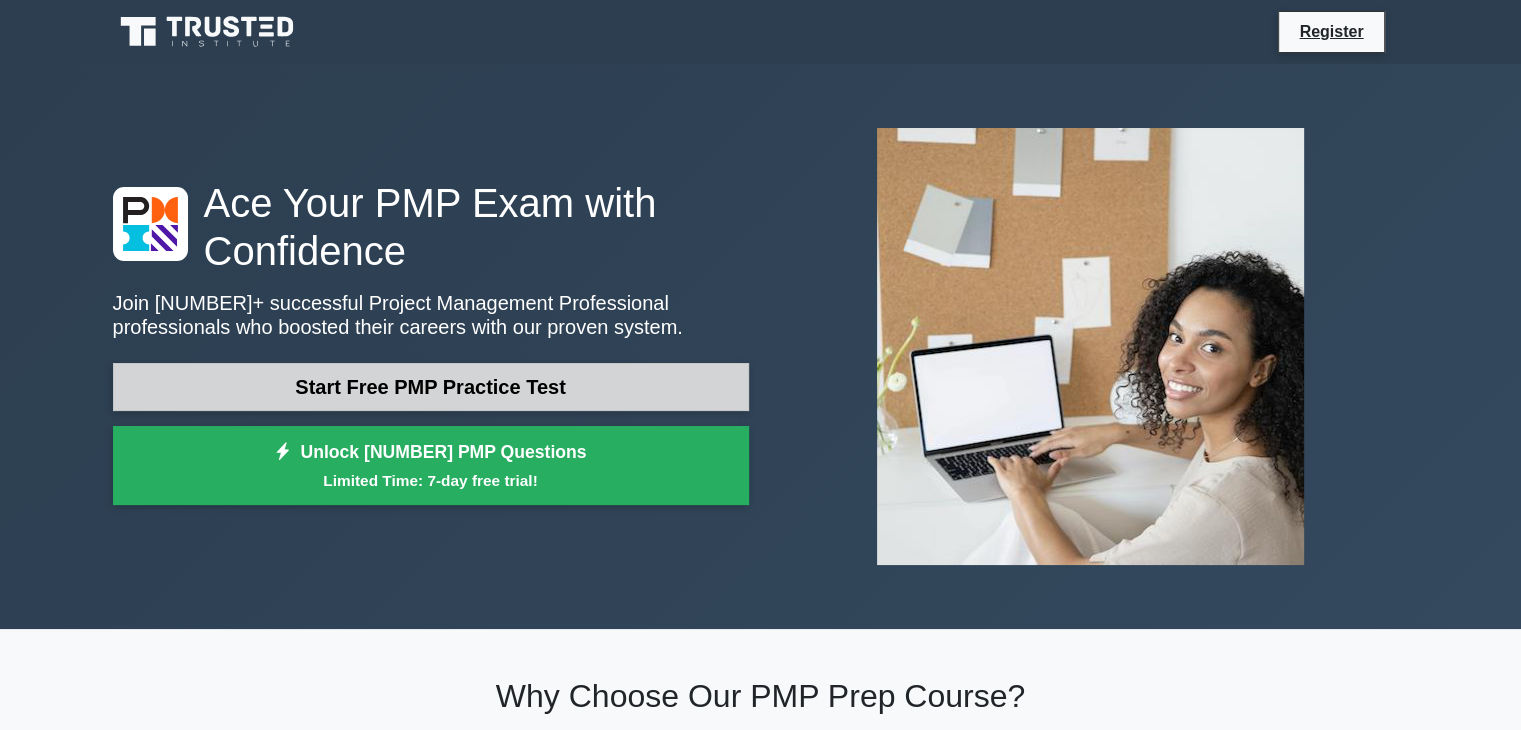 click on "Start Free PMP Practice Test" at bounding box center (431, 387) 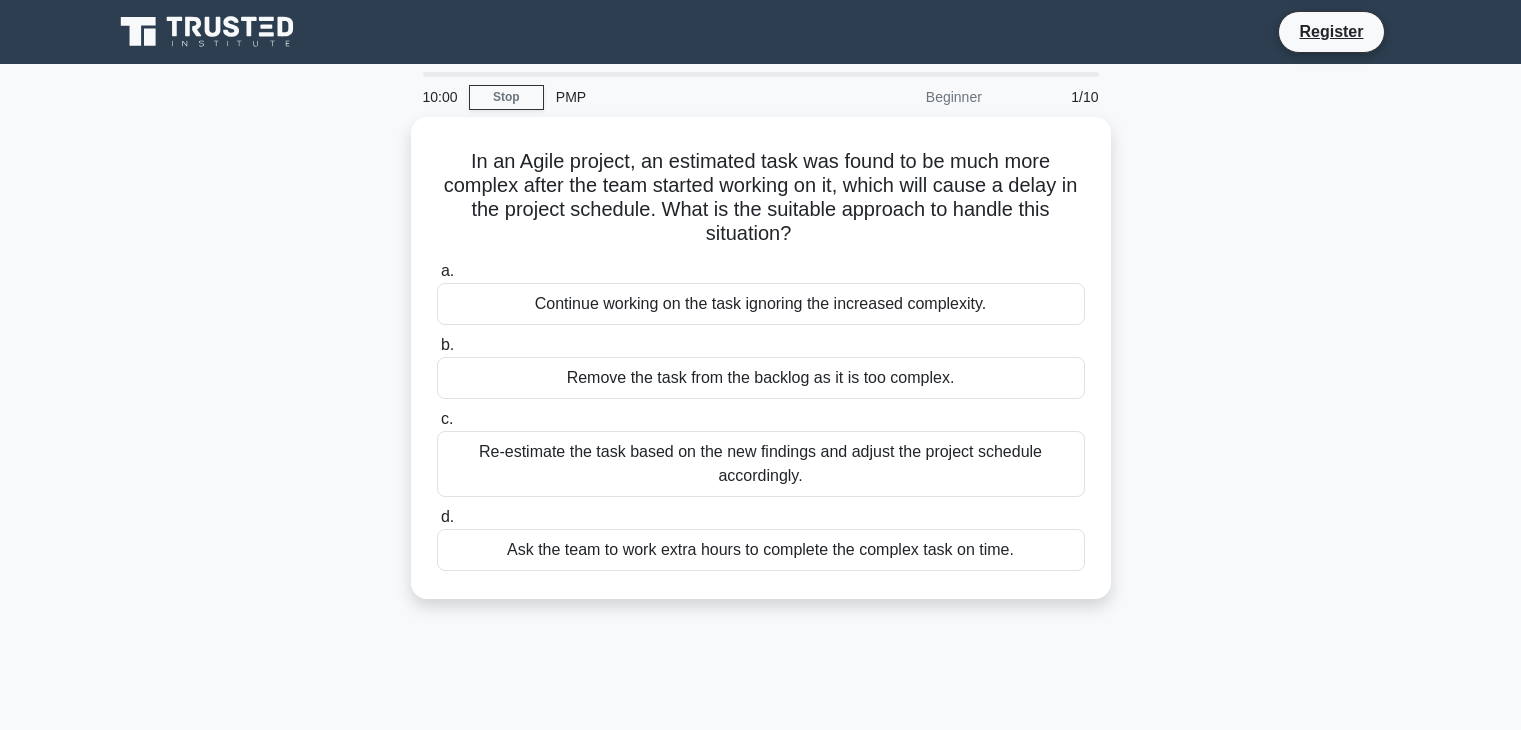 scroll, scrollTop: 0, scrollLeft: 0, axis: both 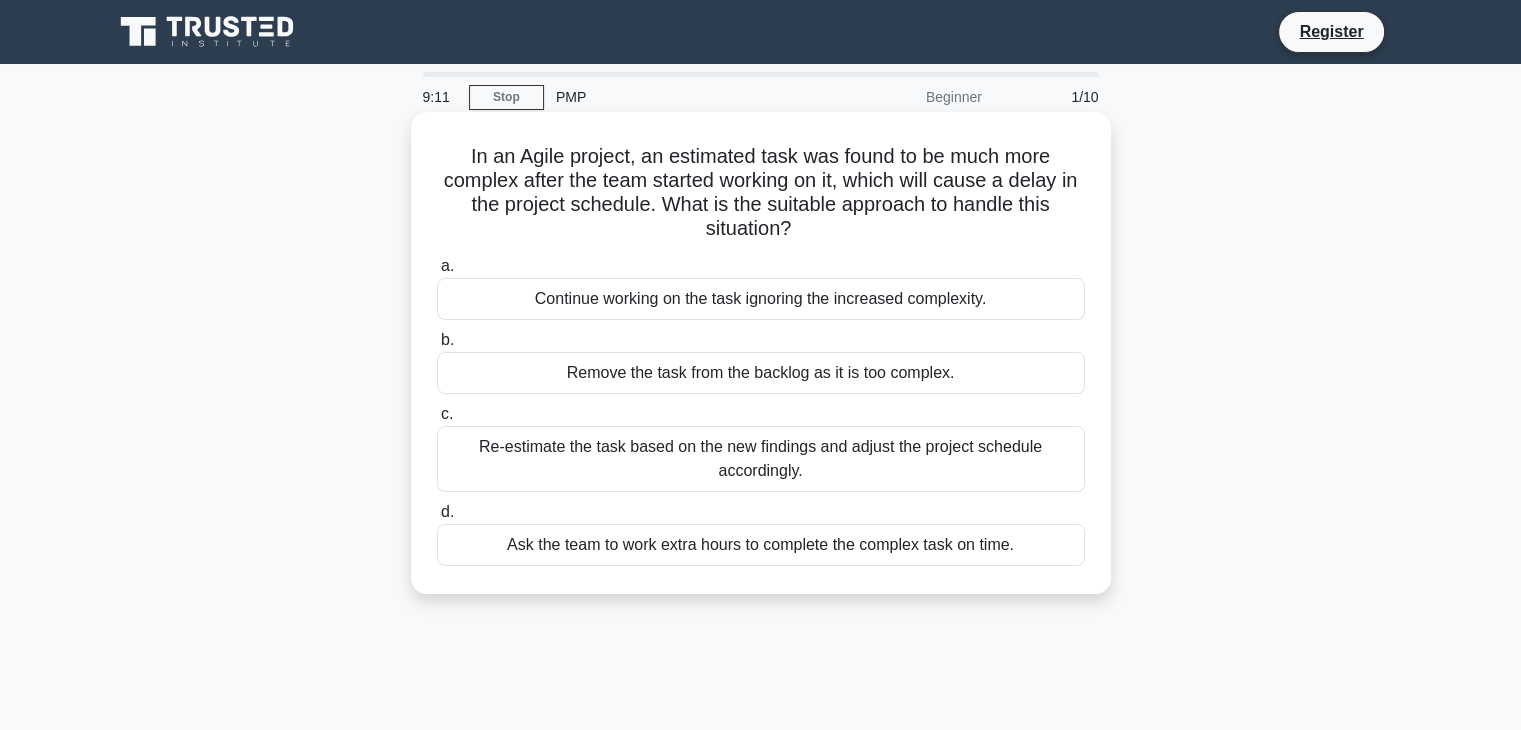 click on "Ask the team to work extra hours to complete the complex task on time." at bounding box center [761, 545] 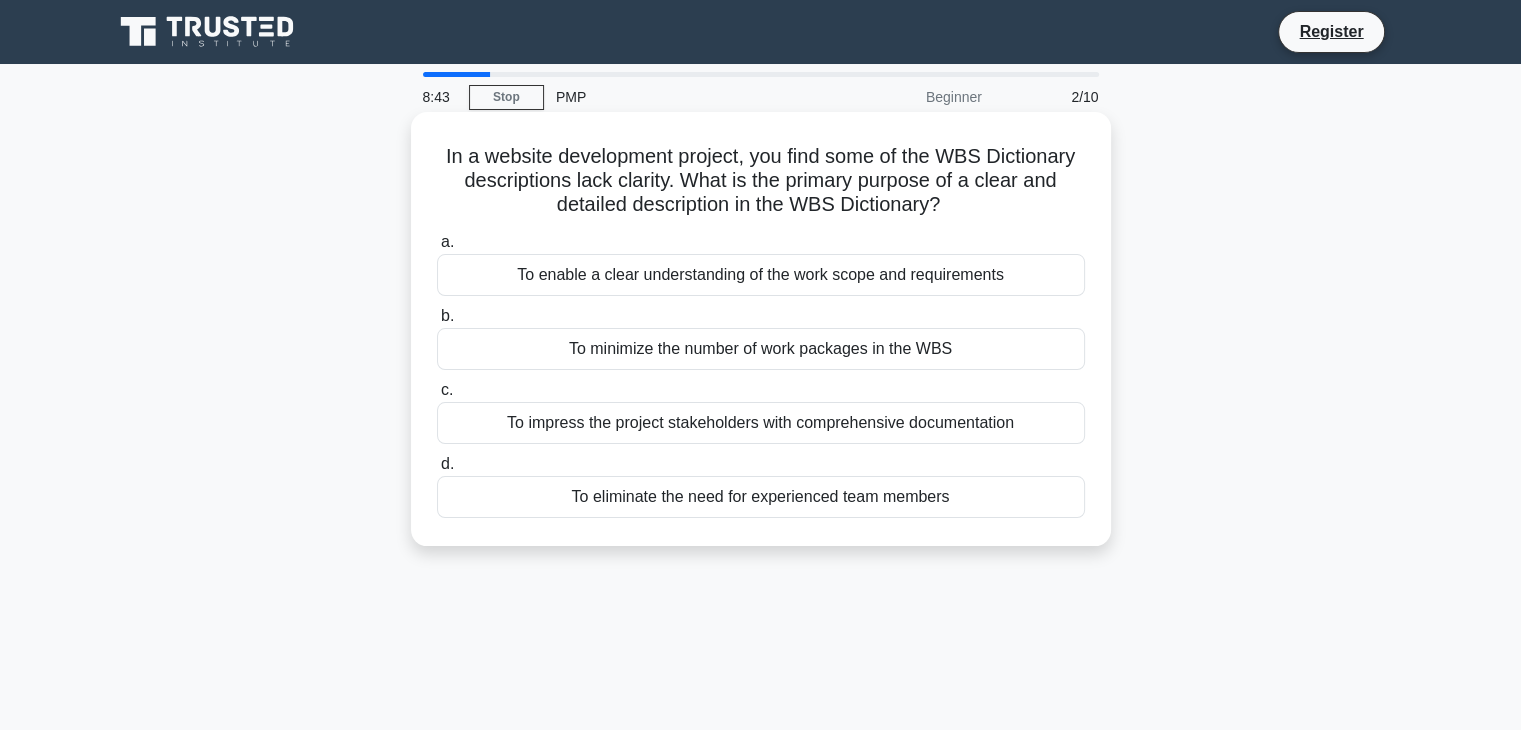 click on "To impress the project stakeholders with comprehensive documentation" at bounding box center (761, 423) 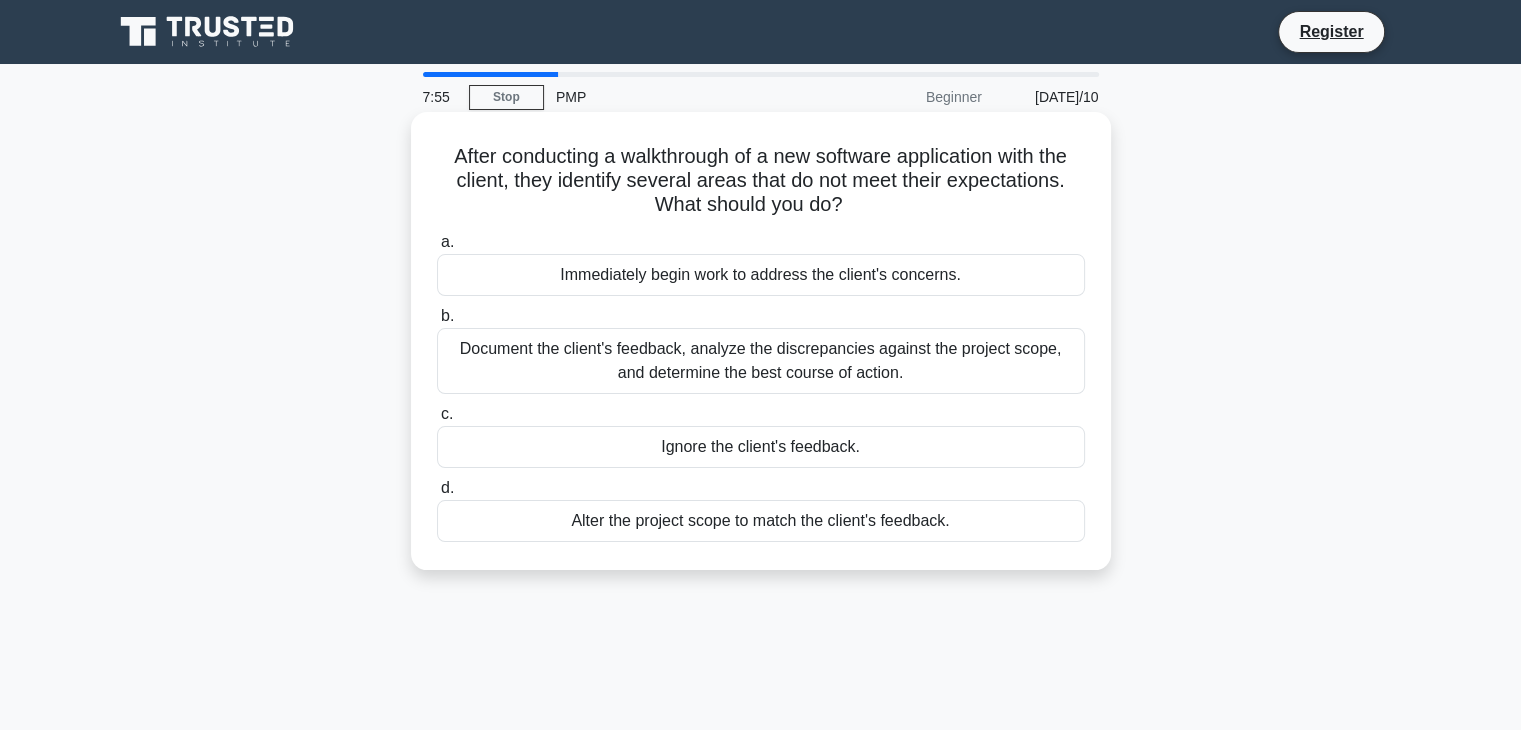 click on "Alter the project scope to match the client's feedback." at bounding box center (761, 521) 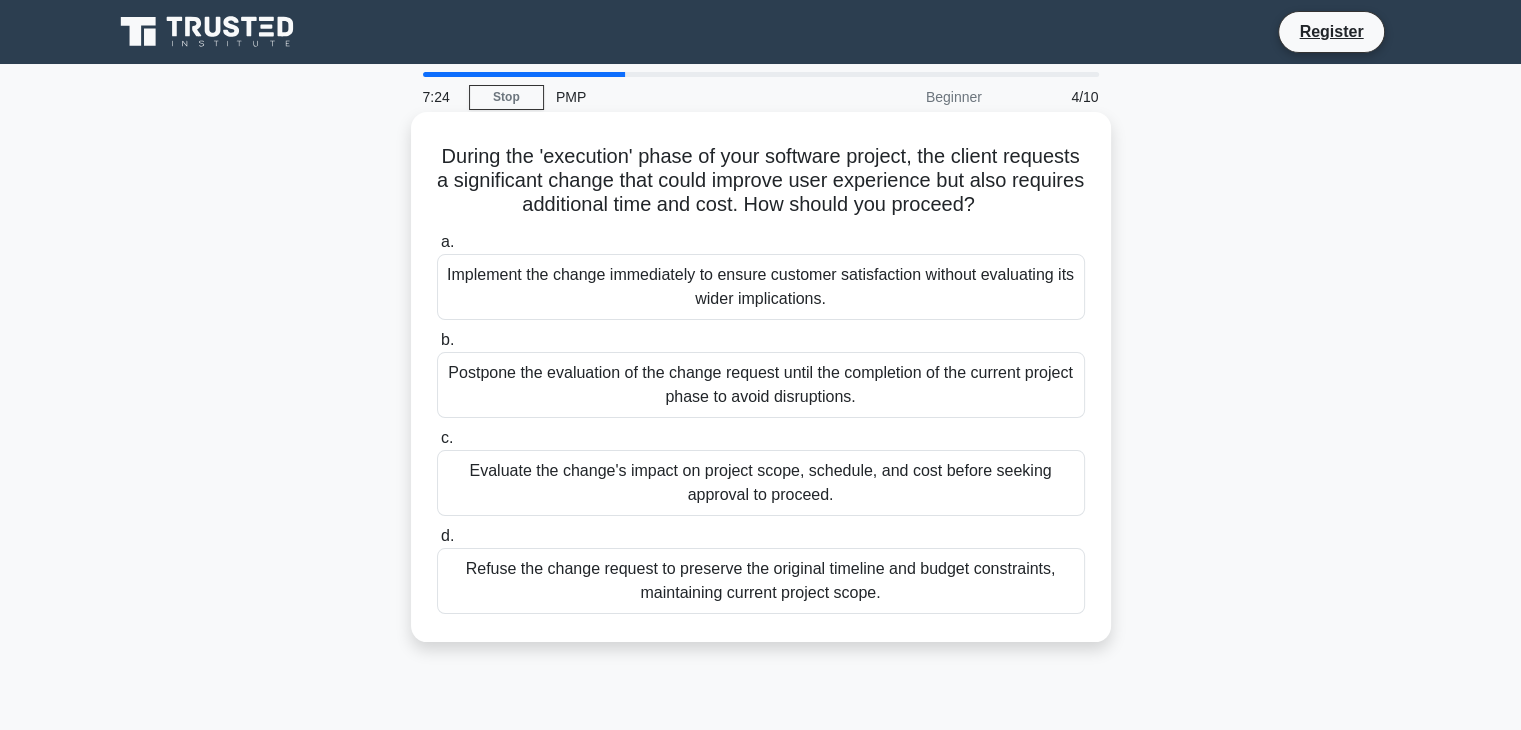 click on "Implement the change immediately to ensure customer satisfaction without evaluating its wider implications." at bounding box center [761, 287] 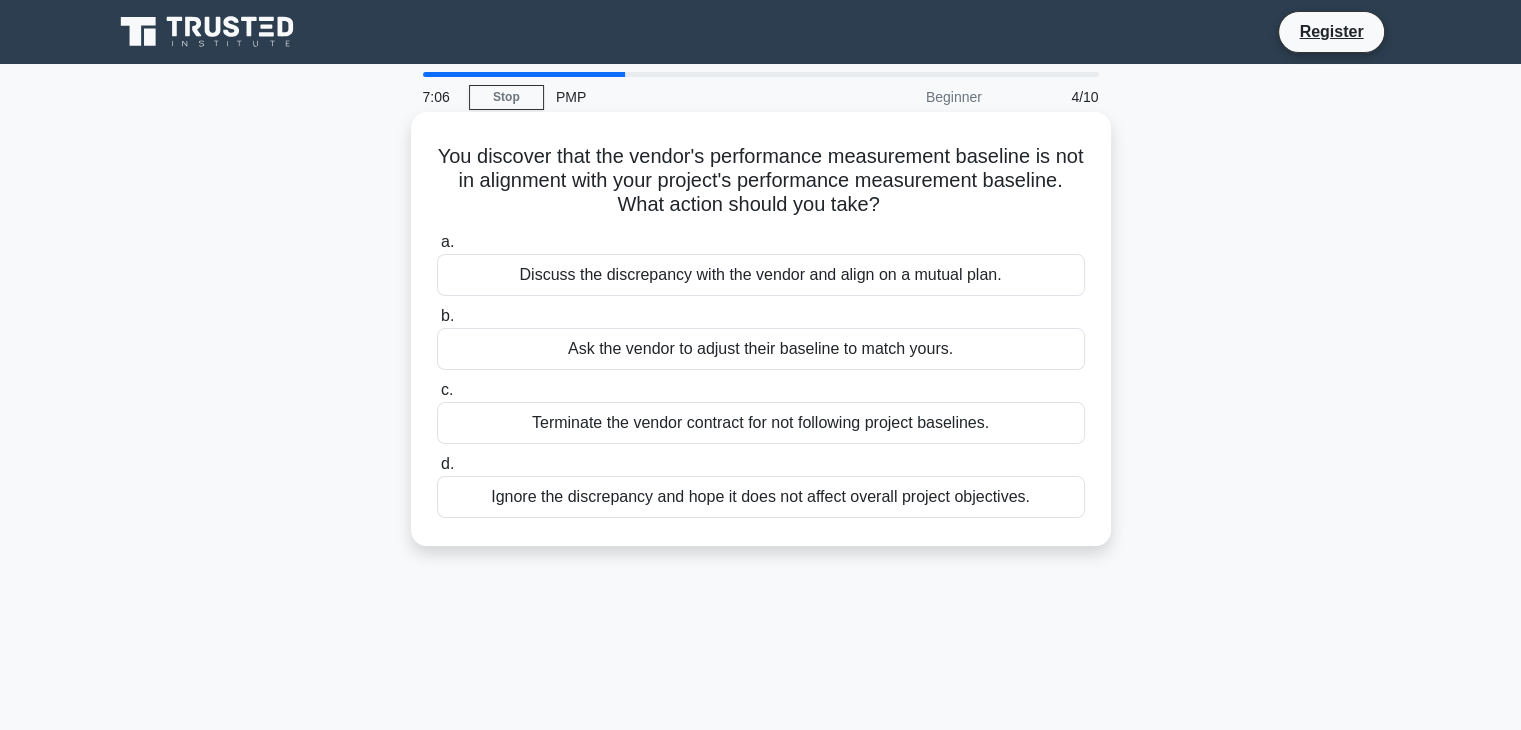 click on "Discuss the discrepancy with the vendor and align on a mutual plan." at bounding box center (761, 275) 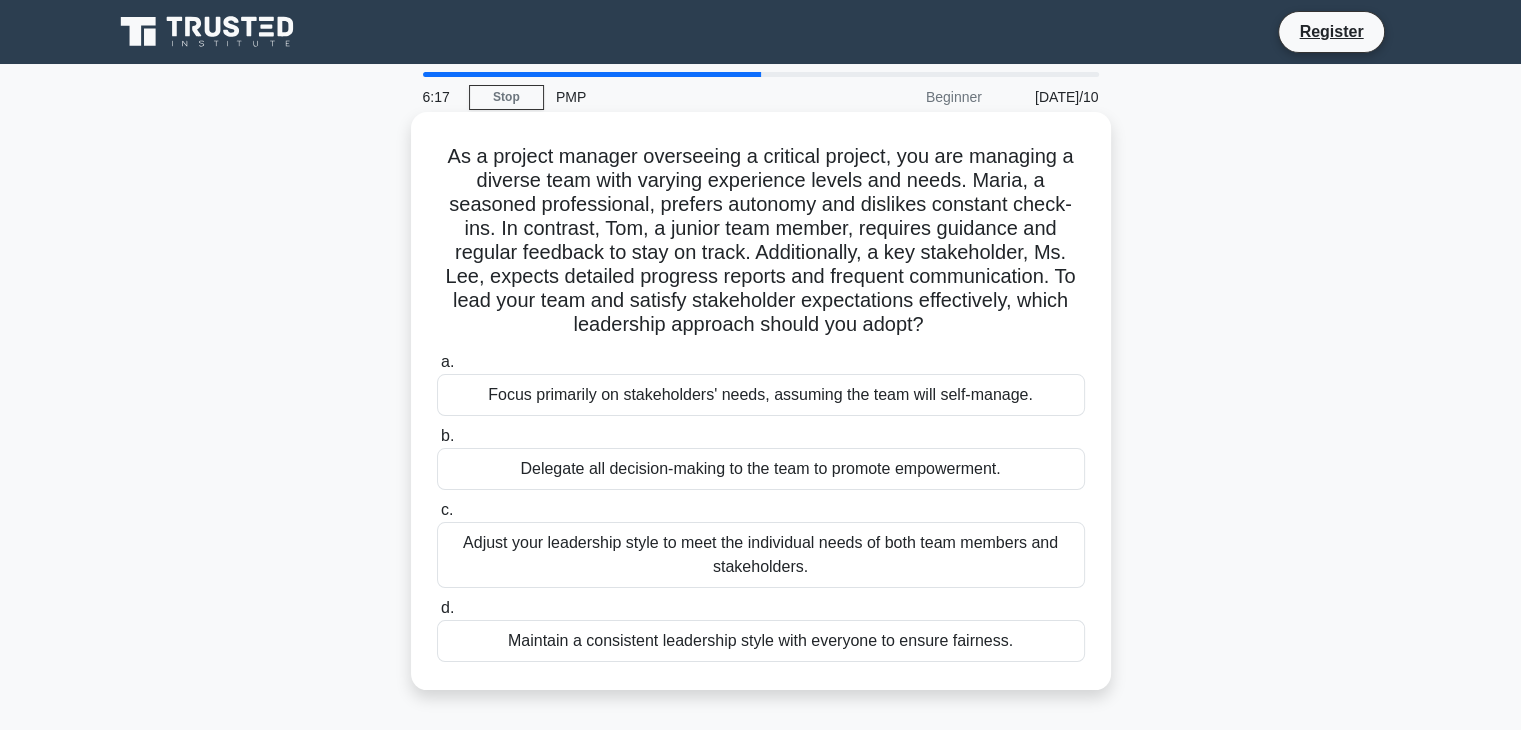 click on "Adjust your leadership style to meet the individual needs of both team members and stakeholders." at bounding box center [761, 555] 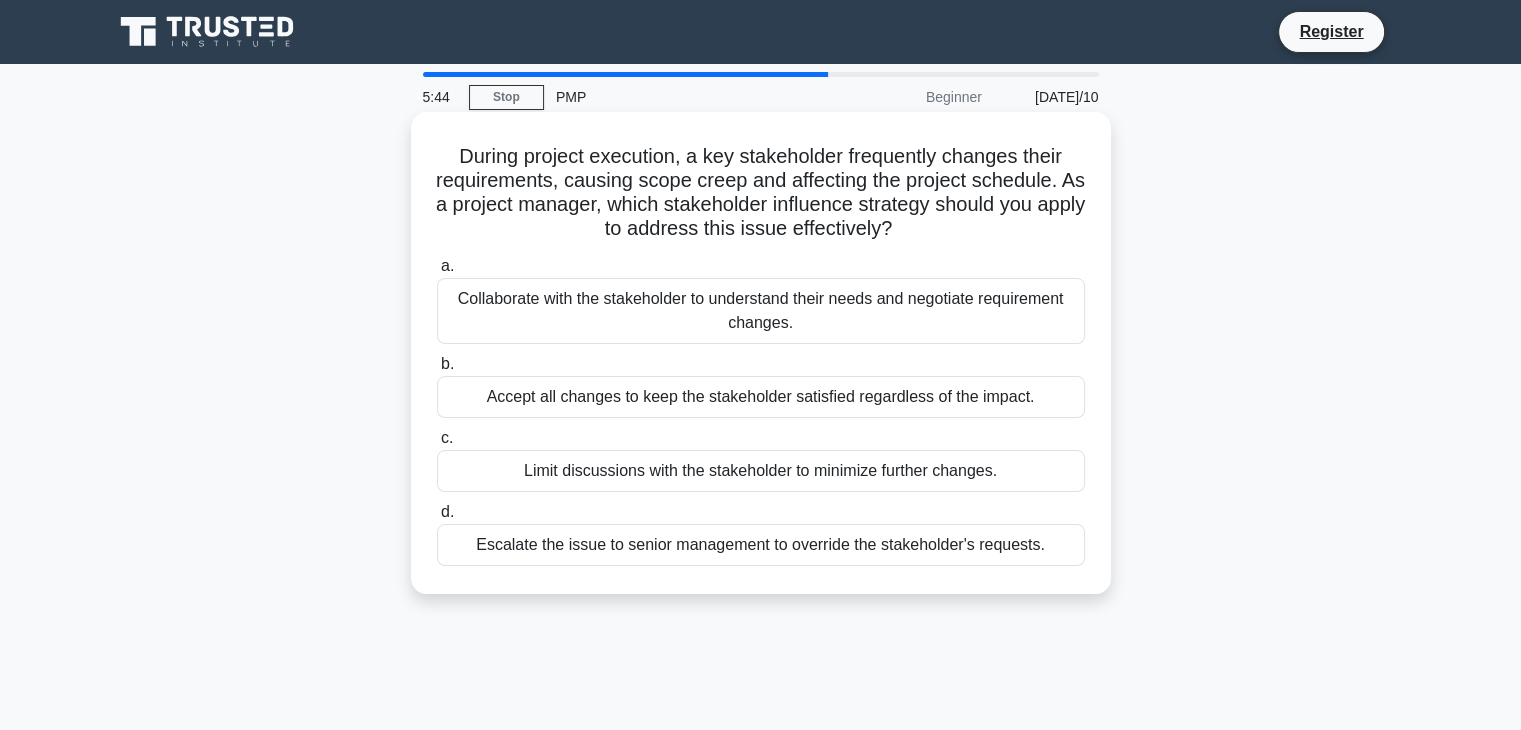 click on "Accept all changes to keep the stakeholder satisfied regardless of the impact." at bounding box center (761, 397) 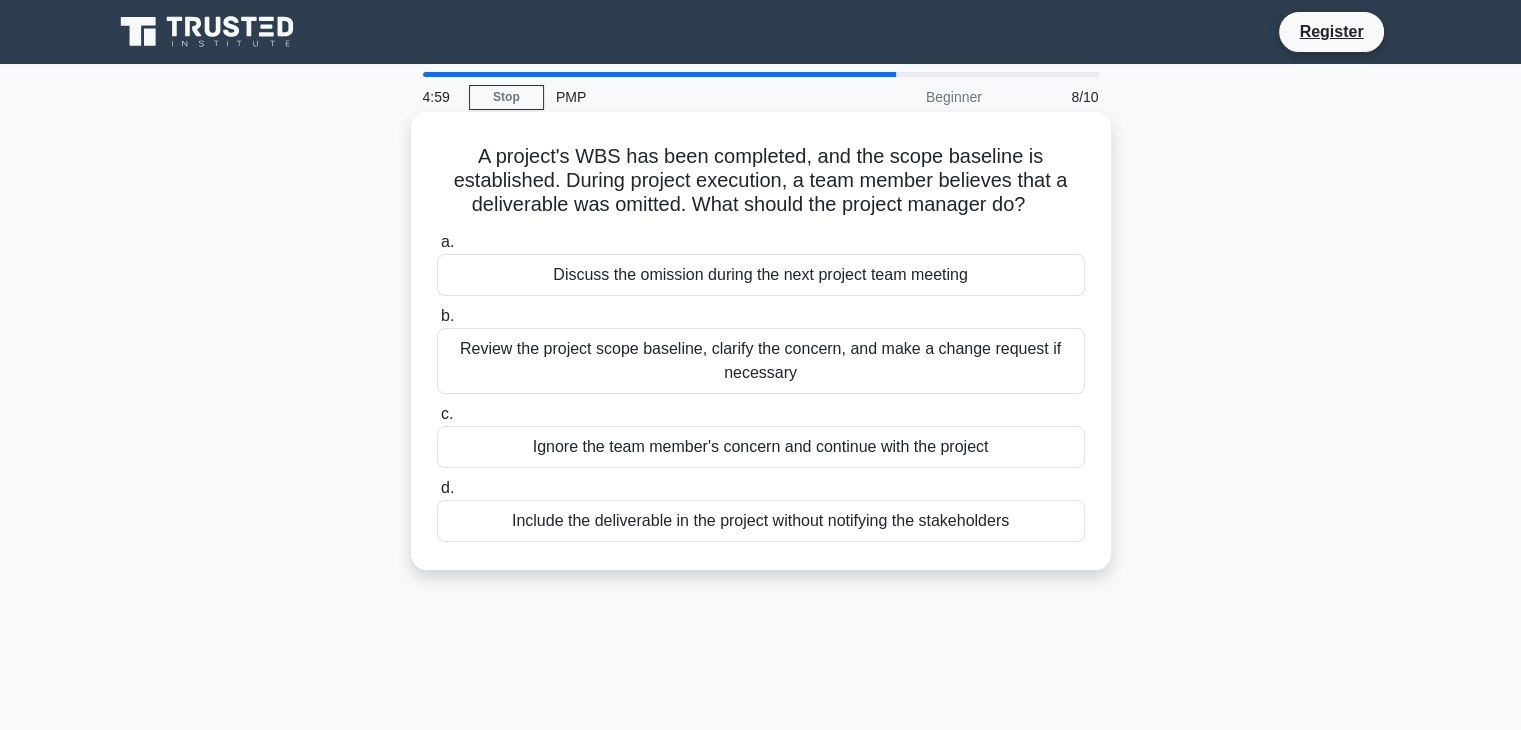 click on "Ignore the team member's concern and continue with the project" at bounding box center (761, 447) 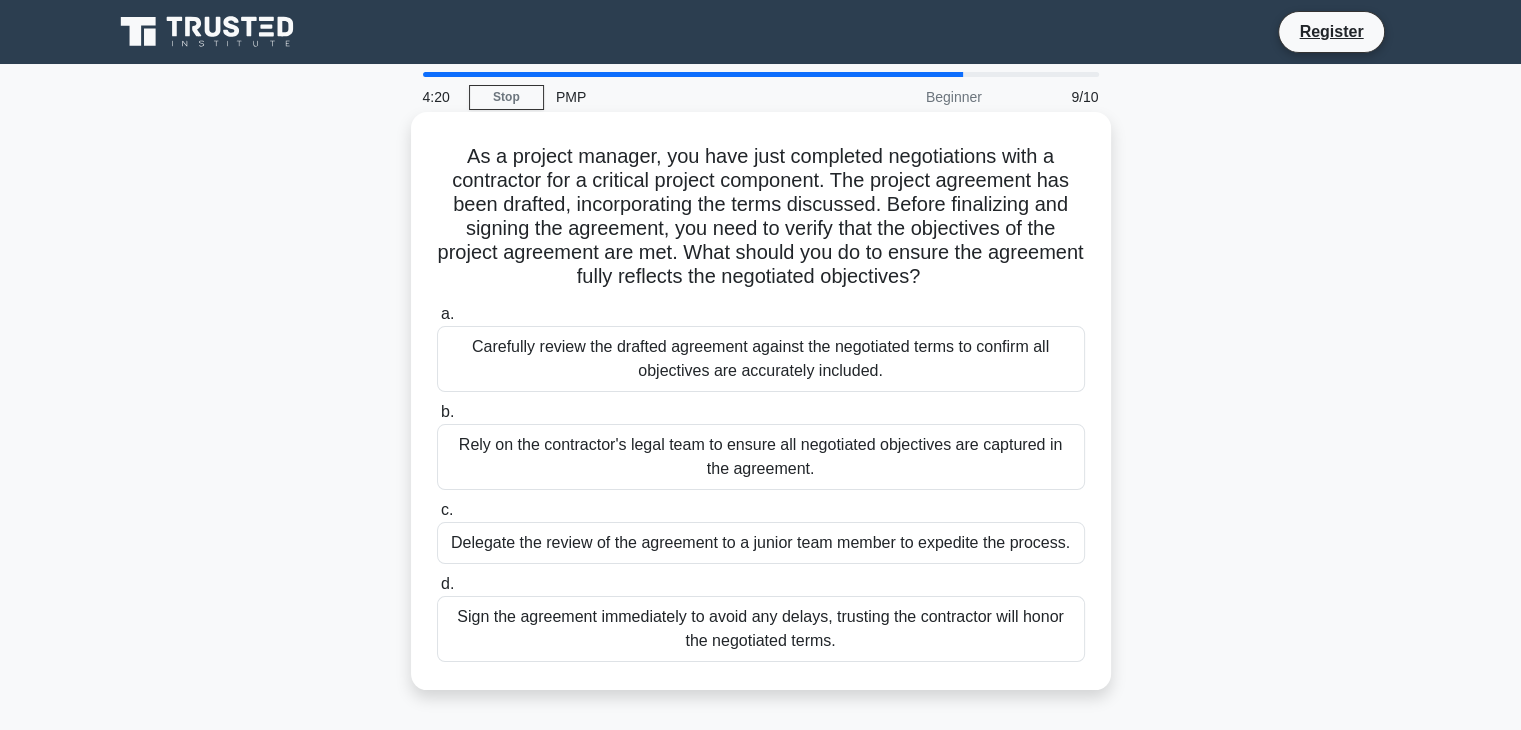 click on "Sign the agreement immediately to avoid any delays, trusting the contractor will honor the negotiated terms." at bounding box center (761, 629) 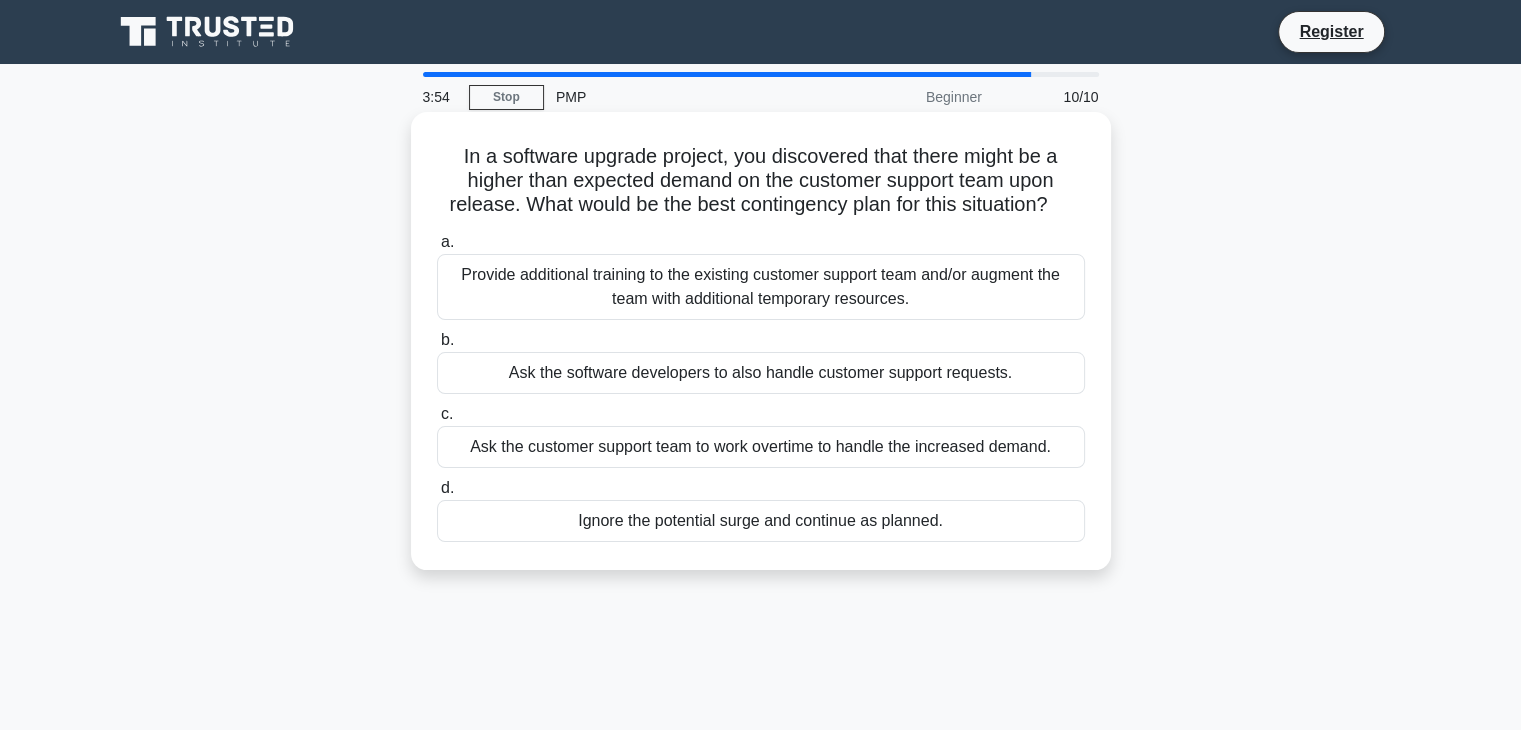 click on "Ask the software developers to also handle customer support requests." at bounding box center [761, 373] 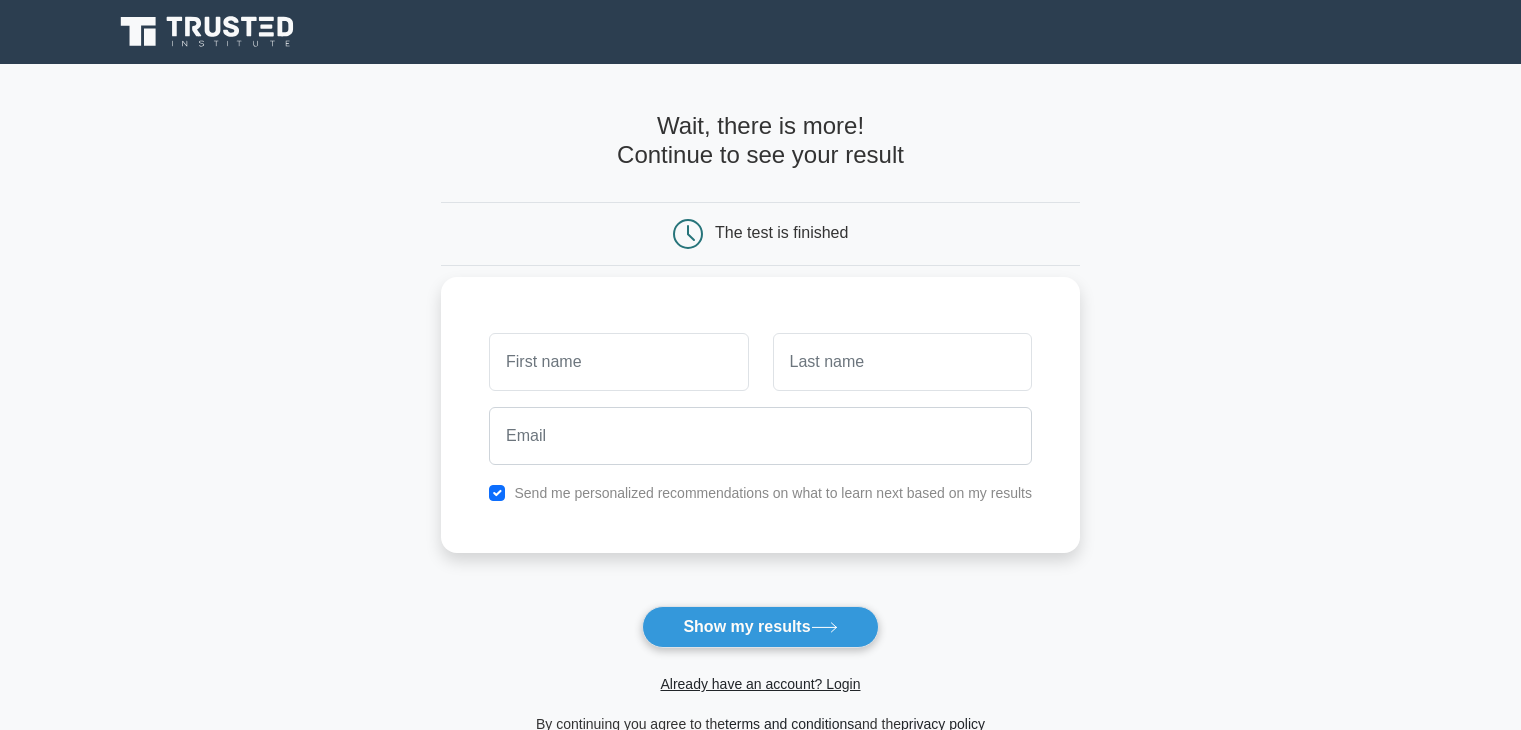 scroll, scrollTop: 0, scrollLeft: 0, axis: both 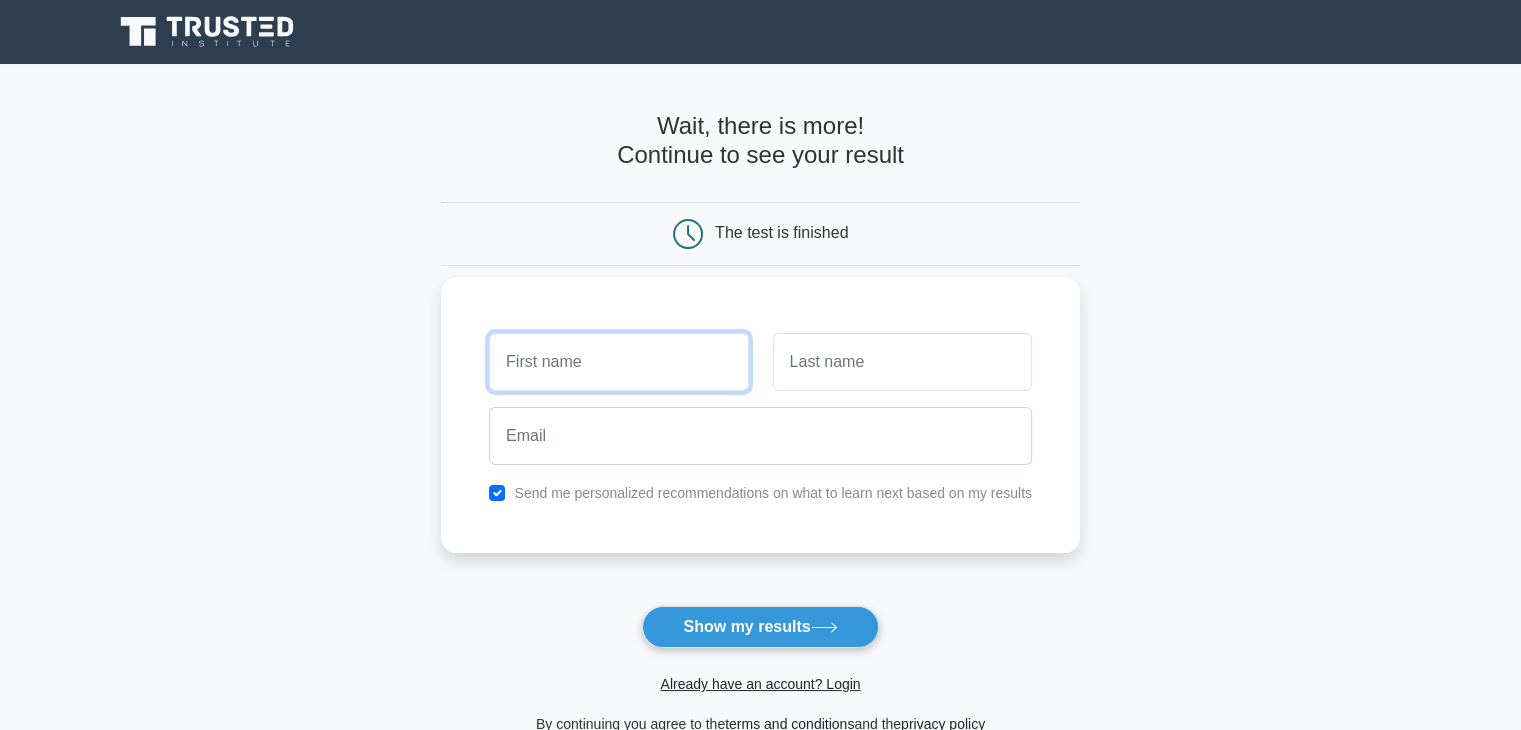 click at bounding box center (618, 362) 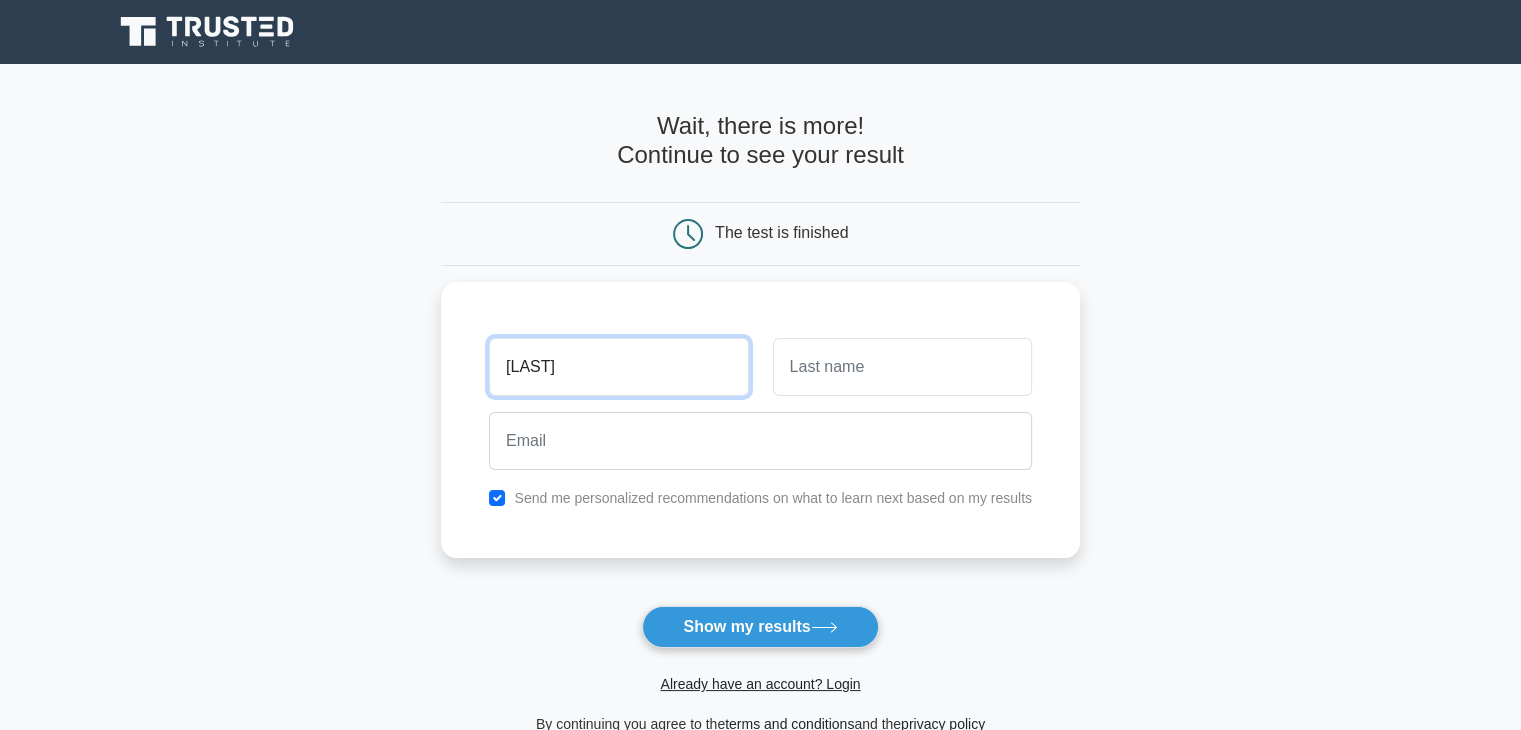 type on "[LAST]" 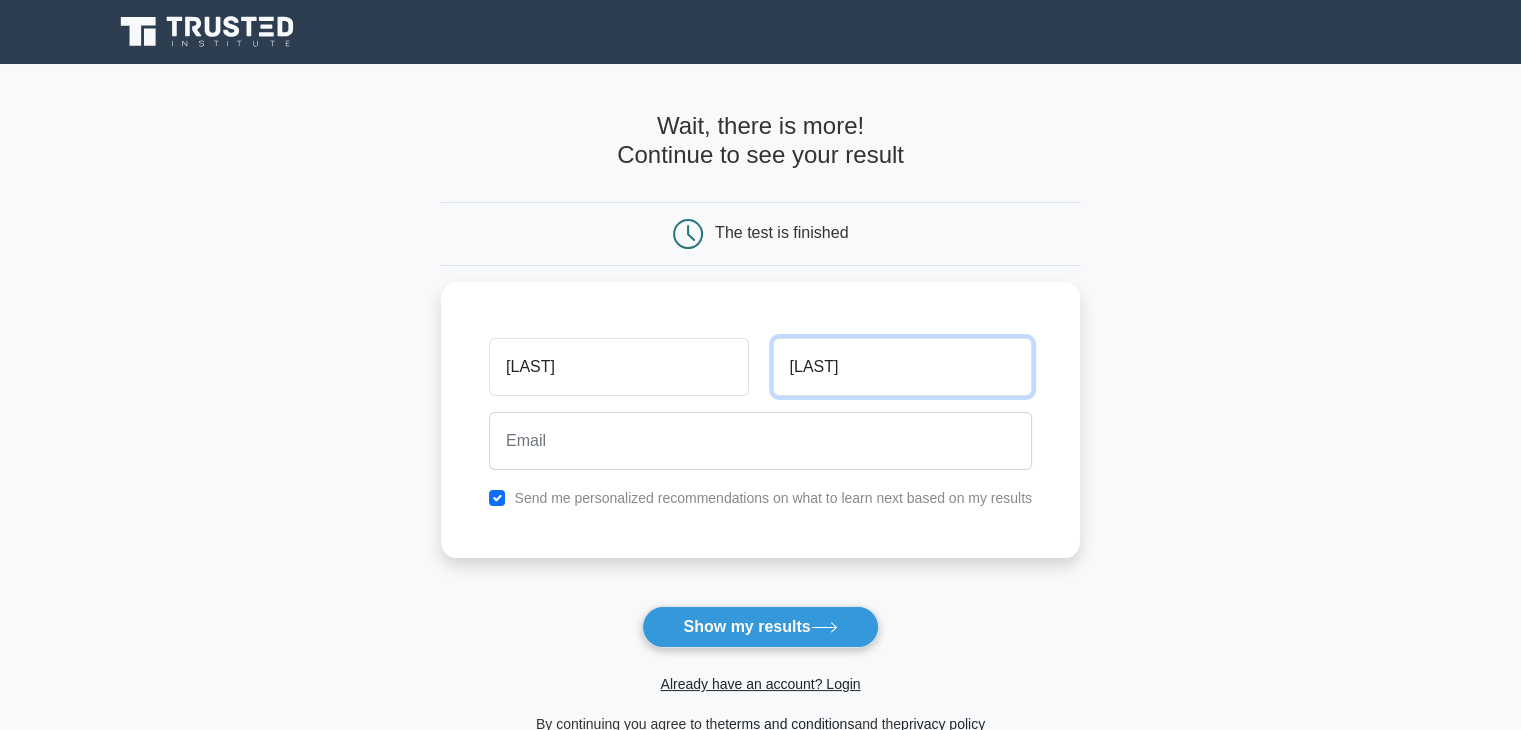 type on "[LAST]" 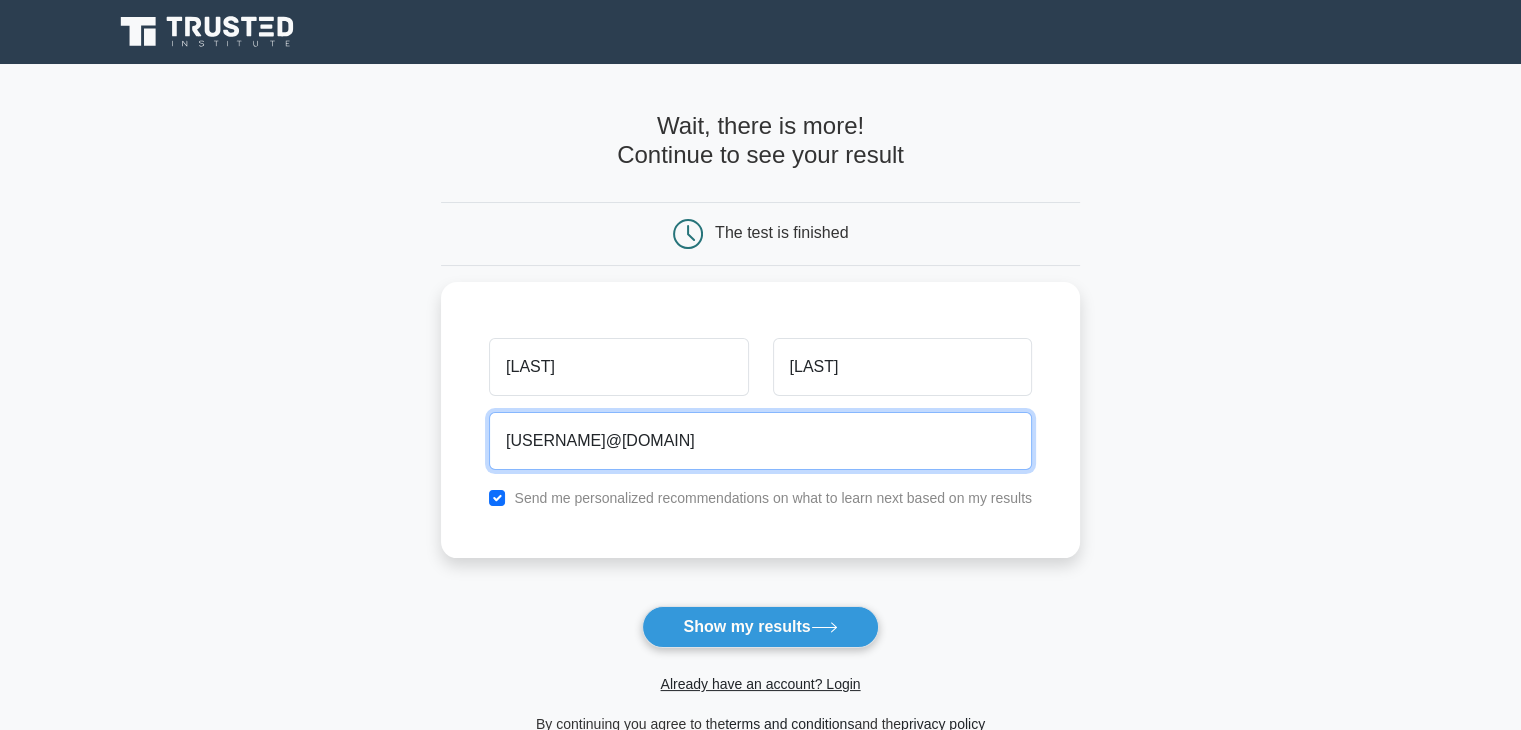 type on "[EMAIL]" 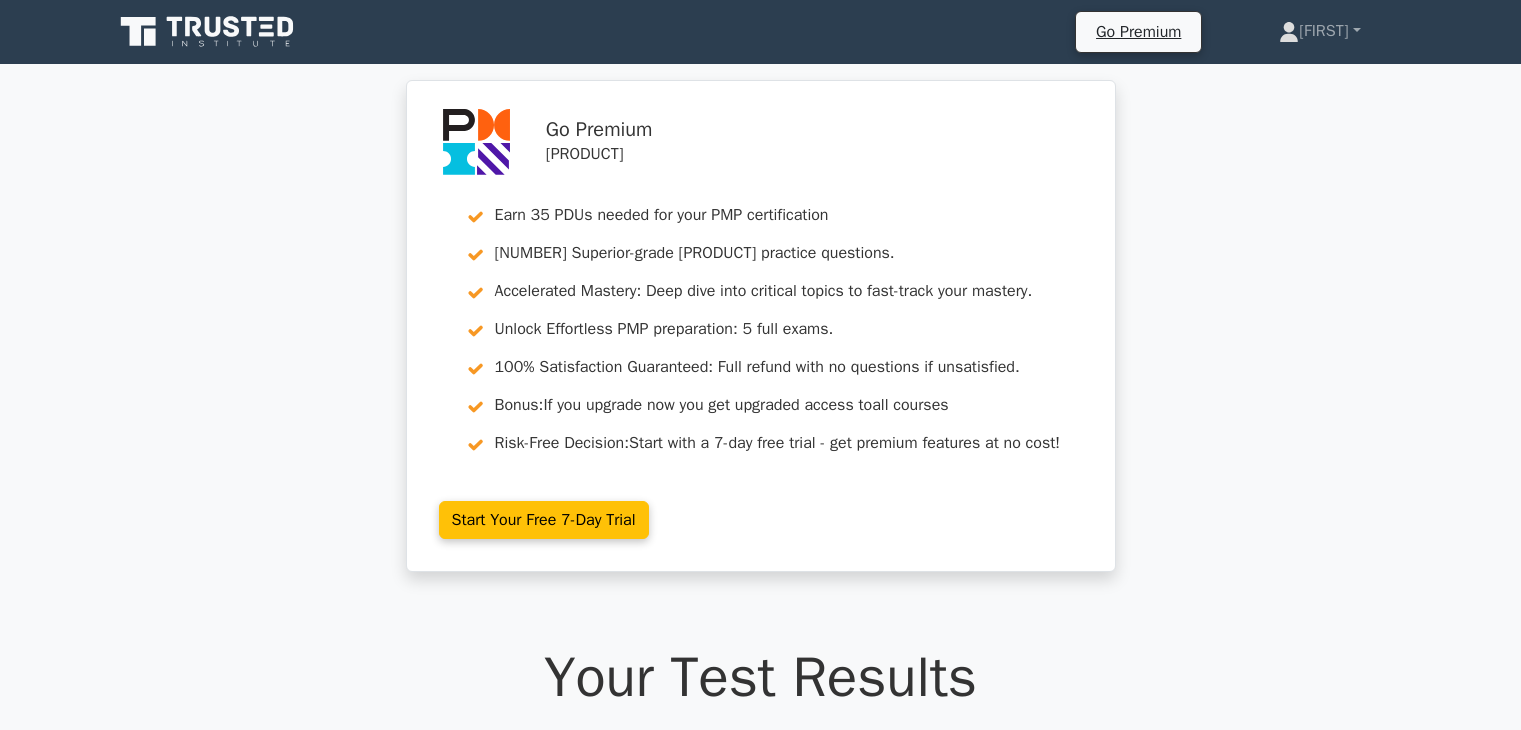 scroll, scrollTop: 0, scrollLeft: 0, axis: both 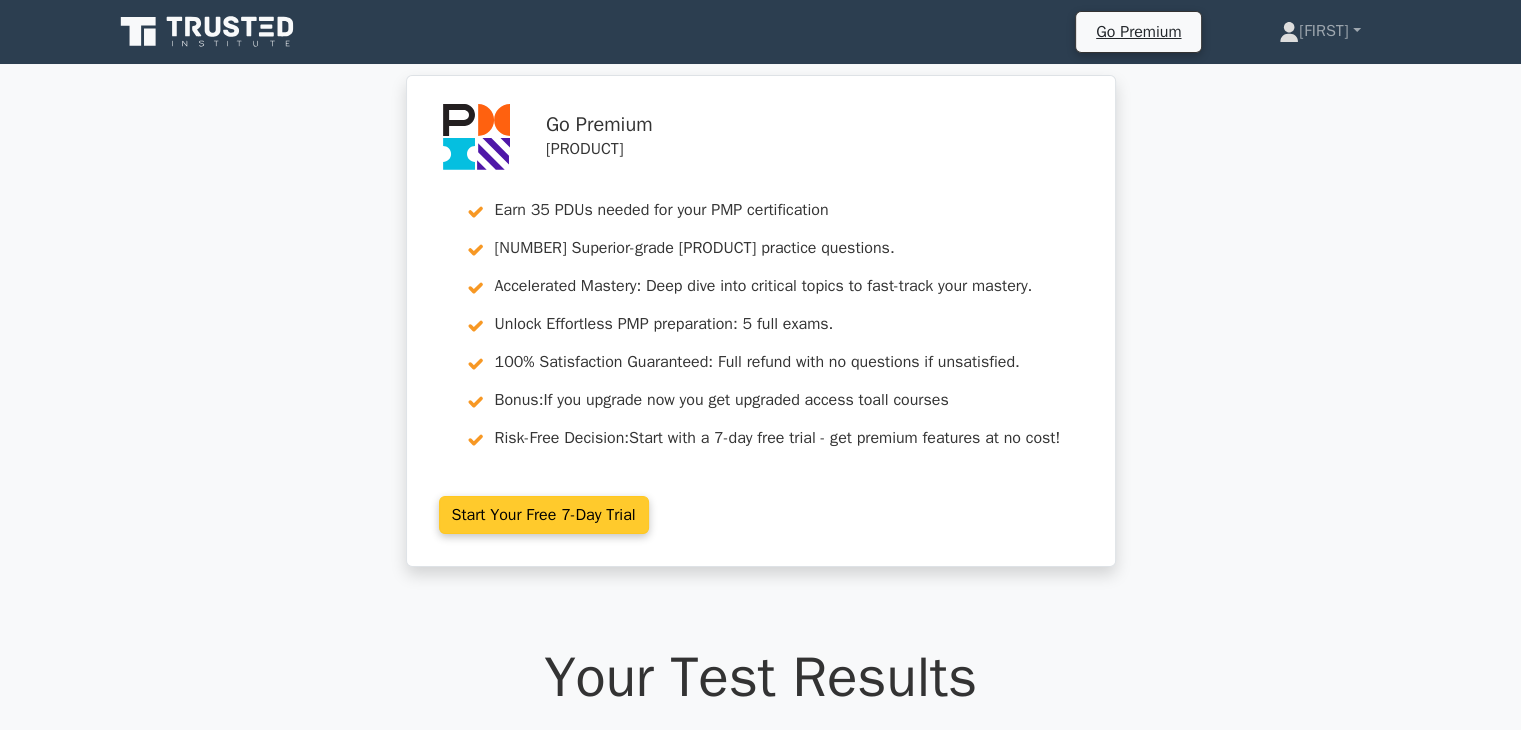 click on "Start Your Free 7-Day Trial" at bounding box center [544, 515] 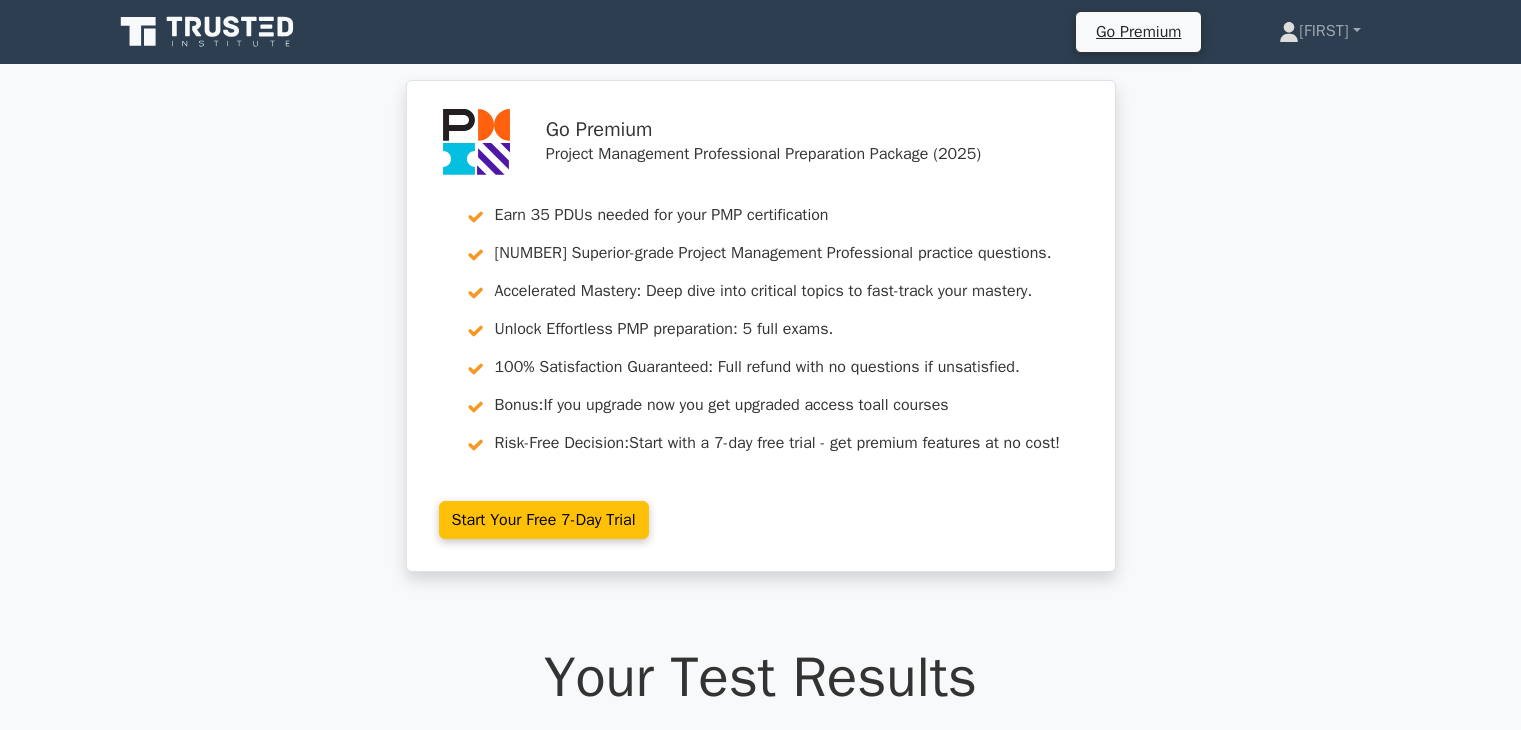 scroll, scrollTop: 0, scrollLeft: 0, axis: both 